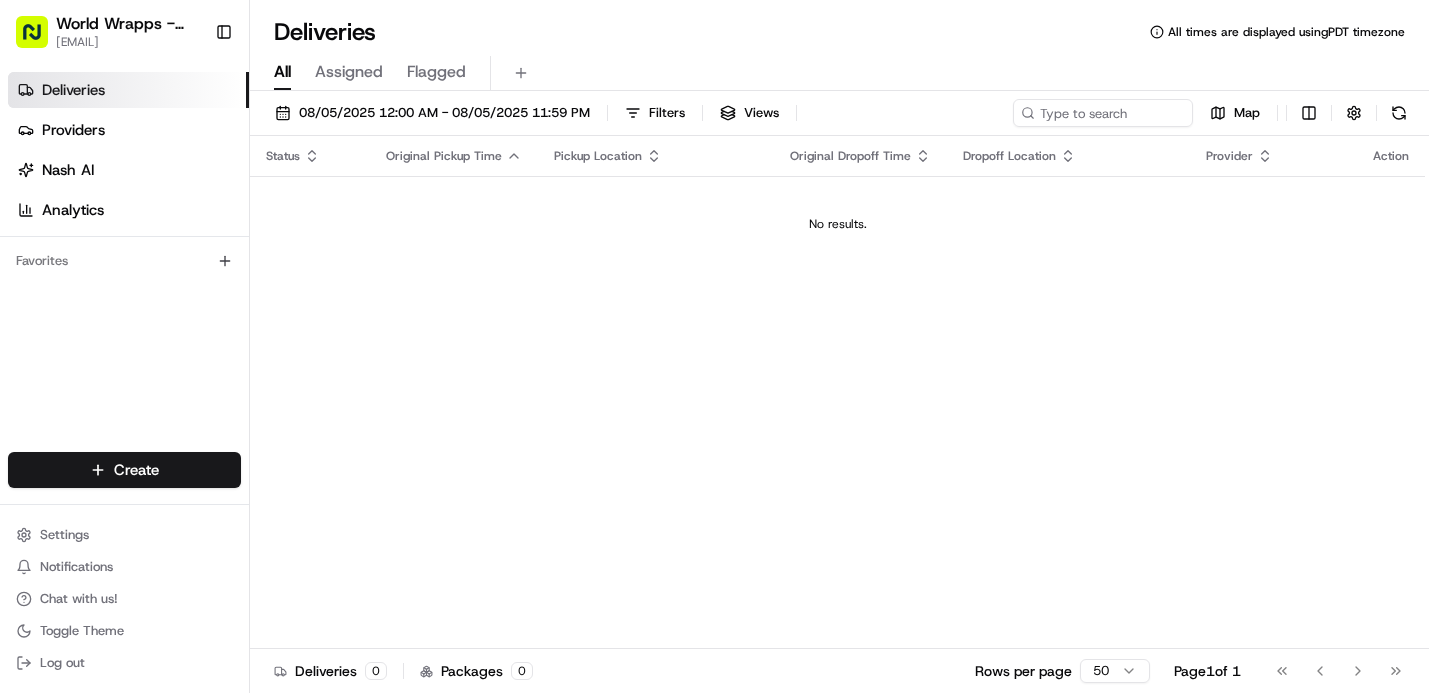 scroll, scrollTop: 0, scrollLeft: 0, axis: both 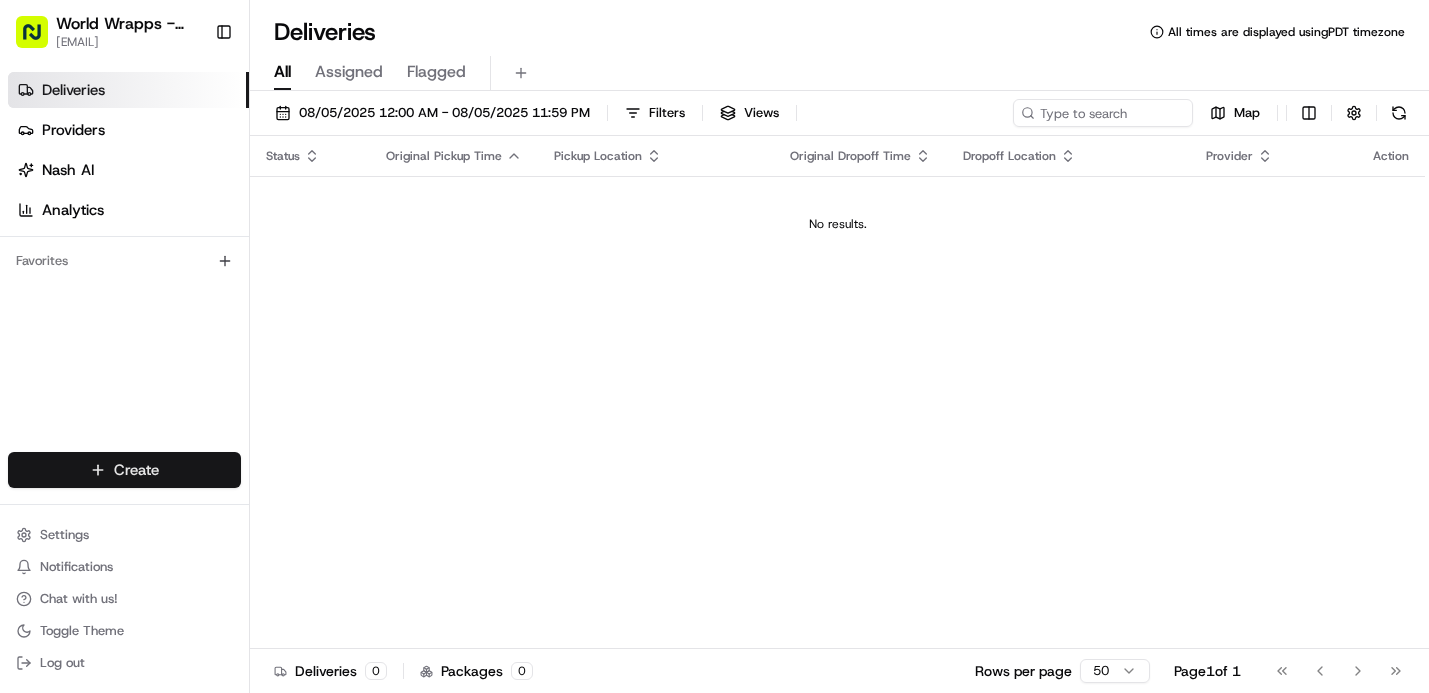 click on "Filters Views Map Status Original Pickup Time Pickup Location Original Dropoff Time Dropoff Location Provider Action No results. Deliveries 0 Packages 0 Rows per page 50 Page  1  of   1 Go to first page Go to previous page Go to next page Go to last page
Create Create" at bounding box center (714, 346) 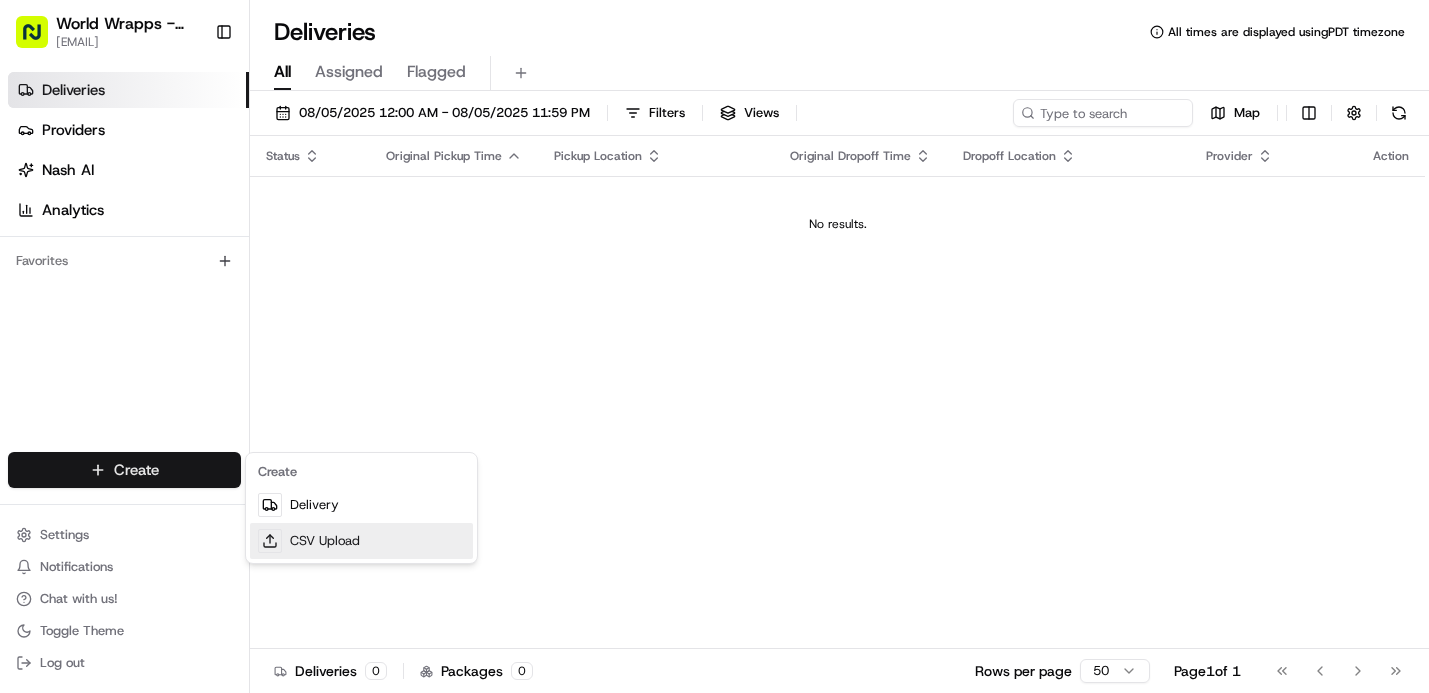 click on "CSV Upload" at bounding box center (361, 541) 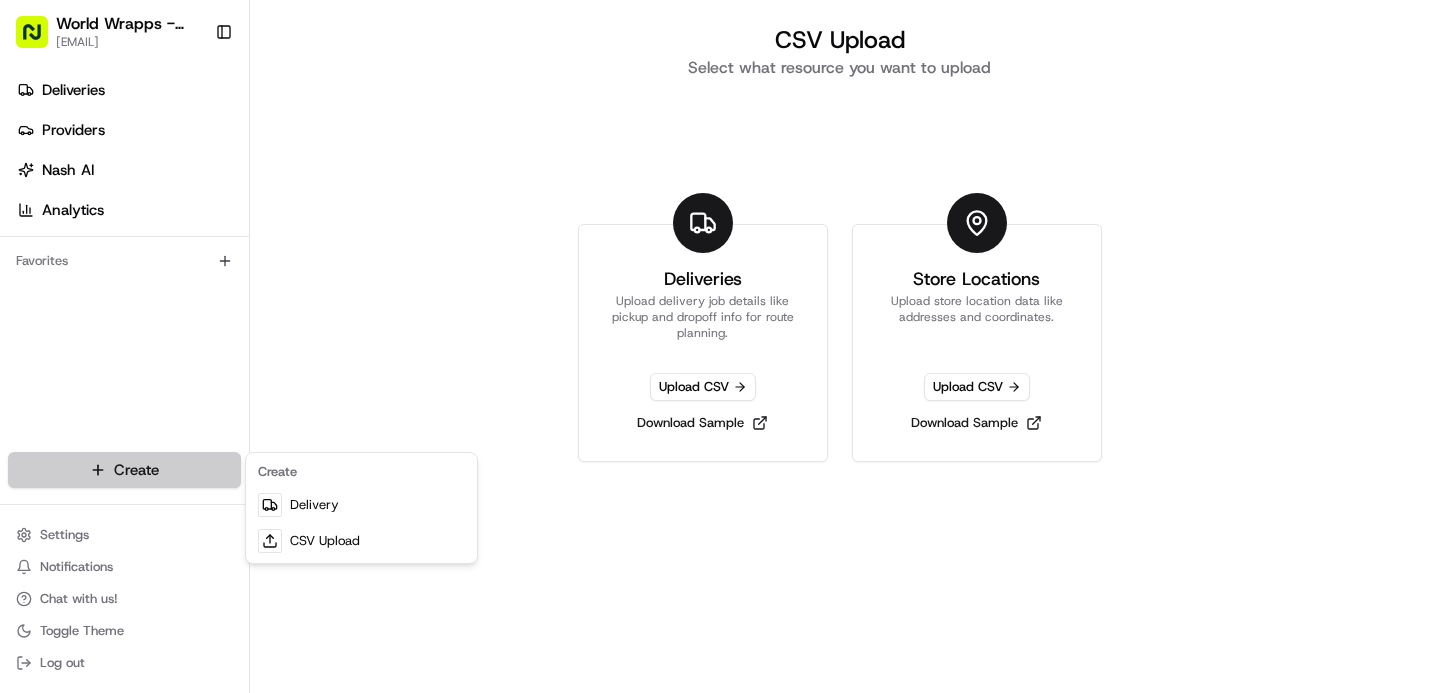 click on "← Move left → Move right ↑ Move up ↓ Move down + Zoom in - Zoom out Home Jump left by 75% End Jump right by 75% Page Up Jump up by 75% Page Down Jump down by 75% Keyboard shortcuts Map Data Map data ©2025 Google Map data ©2025 Google 500 m  Click to toggle between metric and imperial units Terms Report a map error Create New Delivery Pickup Dropoff Delivery Details Swap locations dropoff  Details  Edit Saved Location Company Name [LAST] - [LAST] ([FIRST] [LAST]) Address Line 1 [NUMBER] [STREET] Address Line 2 (Optional) City [CITY] Country [COUNTRY] [STATE]" at bounding box center [714, 346] 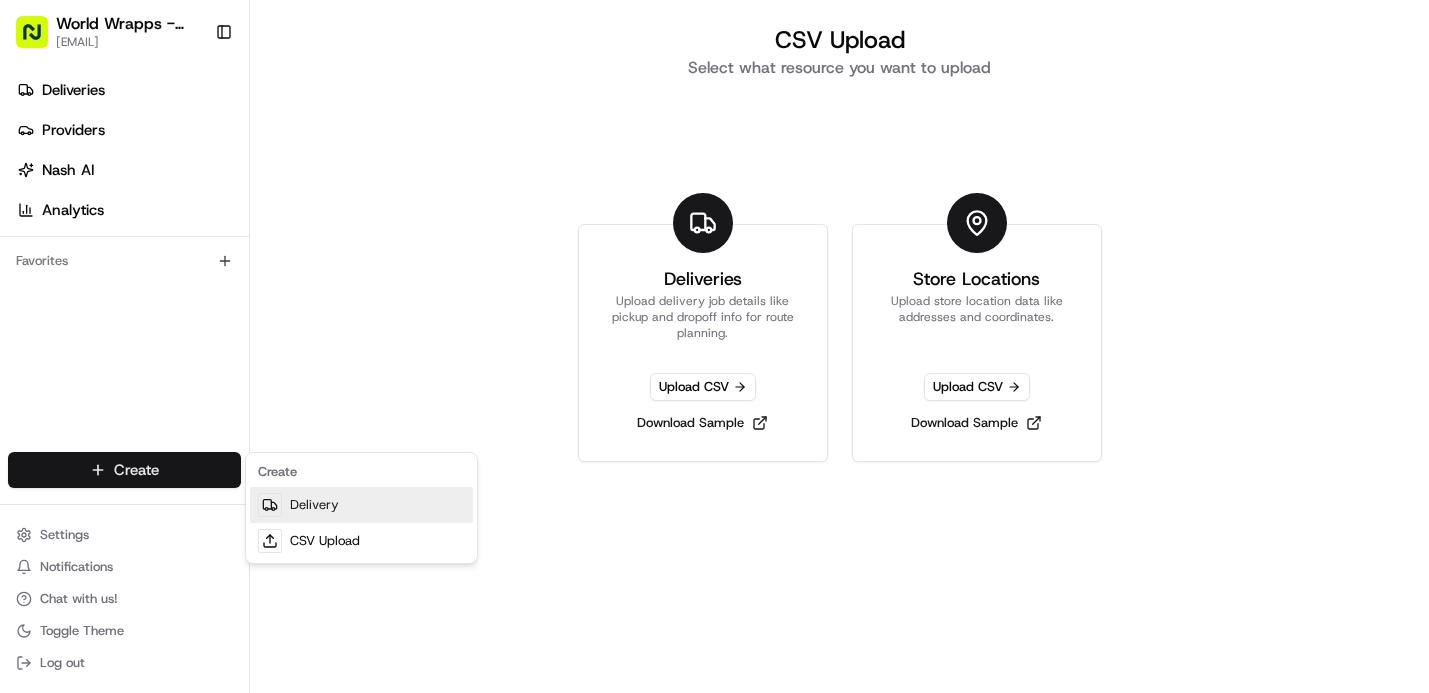 click at bounding box center (270, 505) 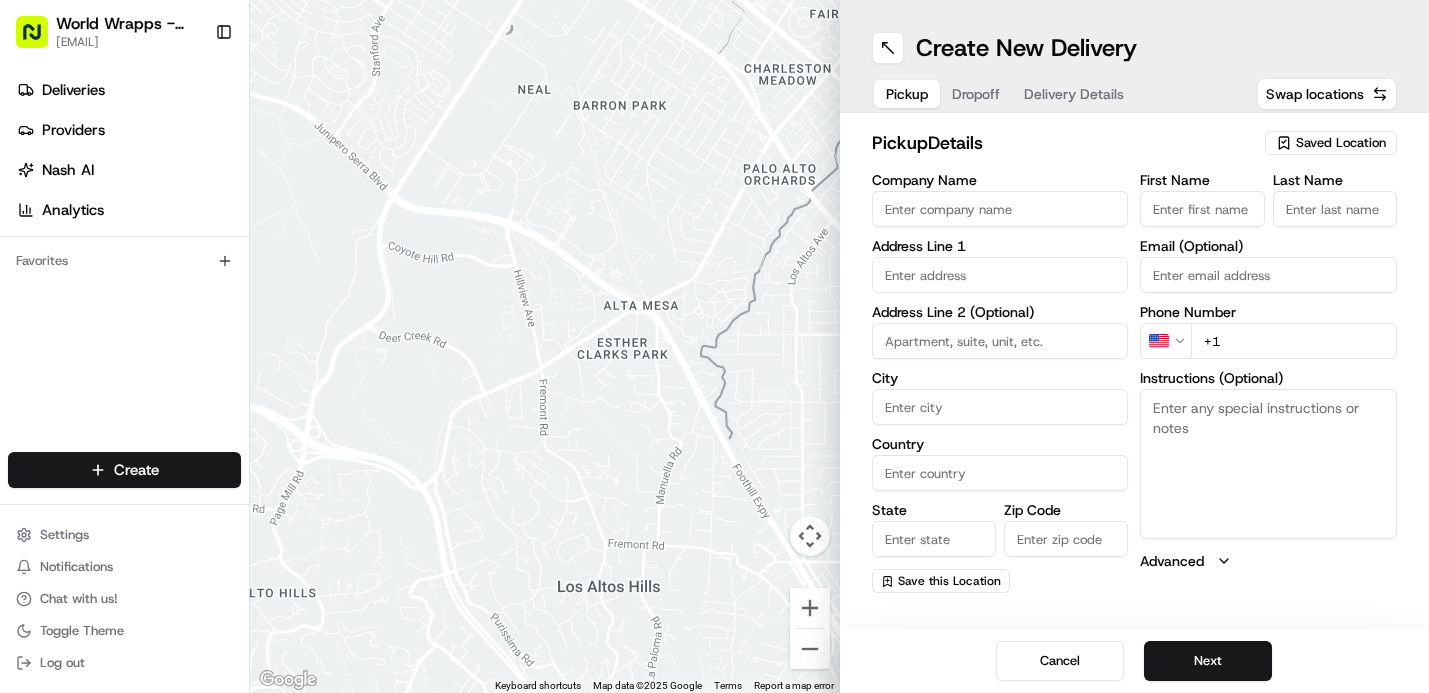 click on "Saved Location" at bounding box center [1341, 143] 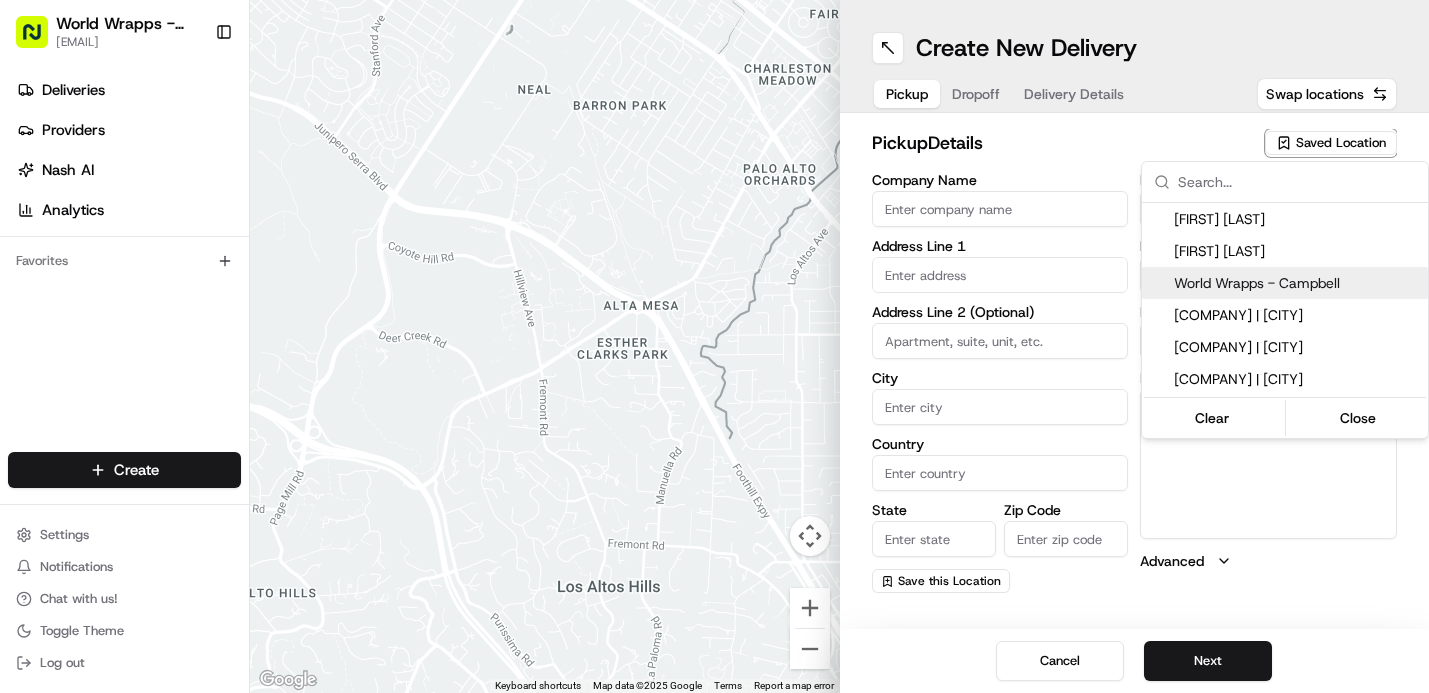 click on "World Wrapps - Campbell" at bounding box center [1297, 283] 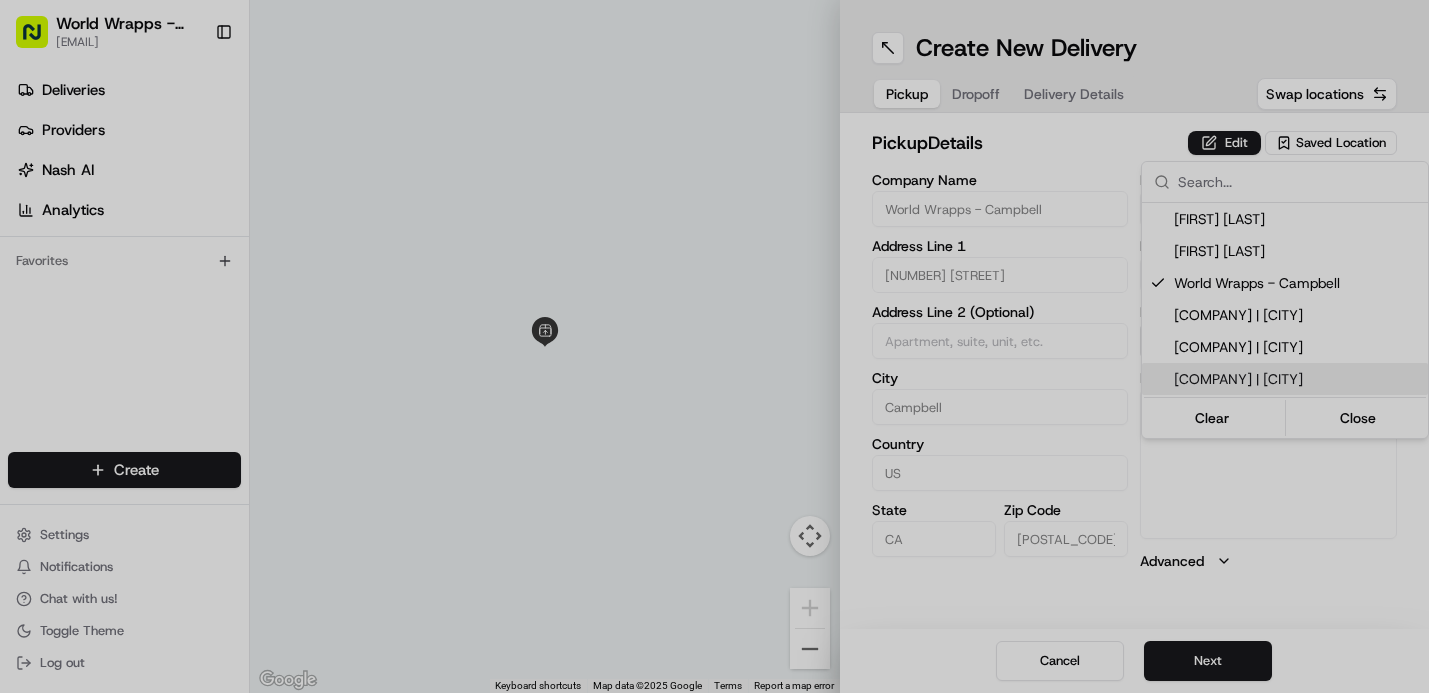 click on "← Move left → Move right ↑ Move up ↓ Move down + Zoom in - Zoom out Home Jump left by 75% End Jump right by 75% Page Up Jump up by 75% Page Down Jump down by 75% Keyboard shortcuts Map Data Map data ©2025 Google Map data ©2025 Google 2 m  Click to toggle between metric and imperial units Terms Report a map error Create New Delivery Pickup Dropoff Delivery Details Swap locations pickup  Details  Edit Saved Location Company Name [LAST] - [LAST] ([FIRST] [LAST]) Address Line 1 [NUMBER] [STREET] City [CITY] [COUNTRY]" at bounding box center [714, 346] 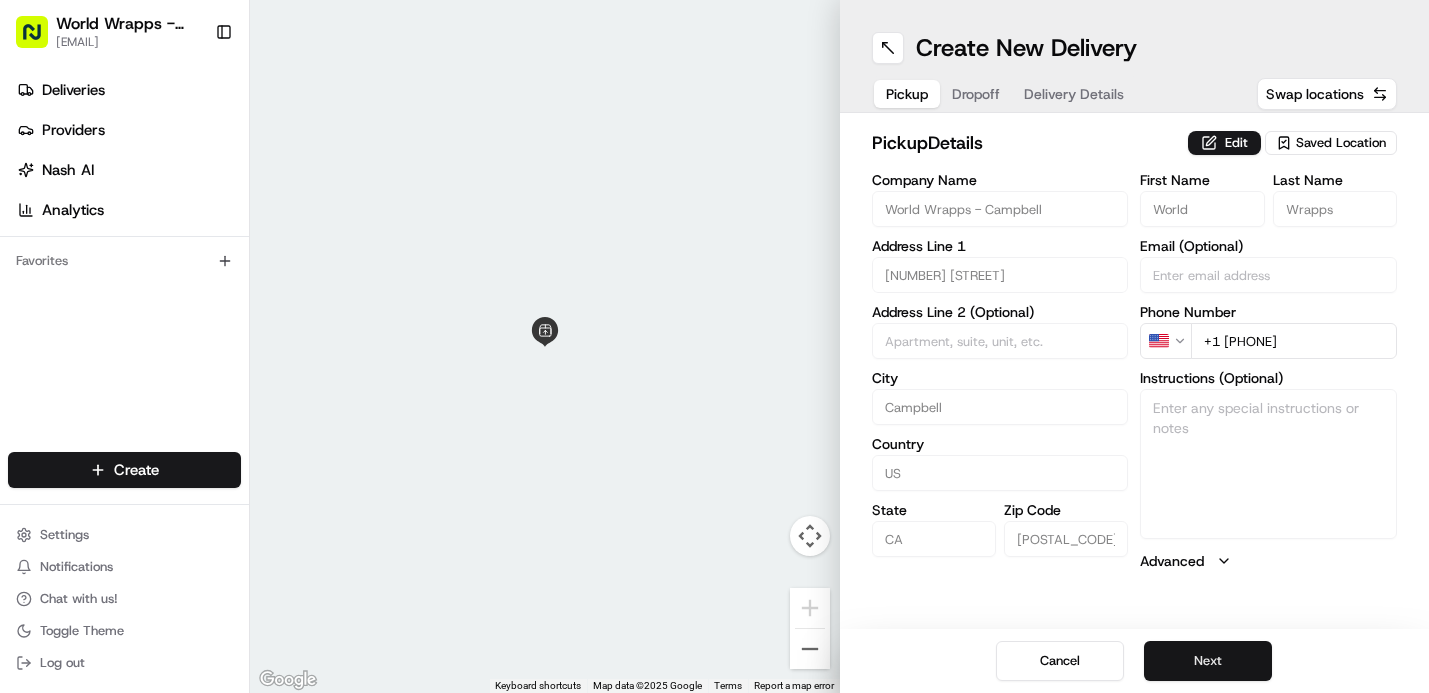 click on "Next" at bounding box center (1208, 661) 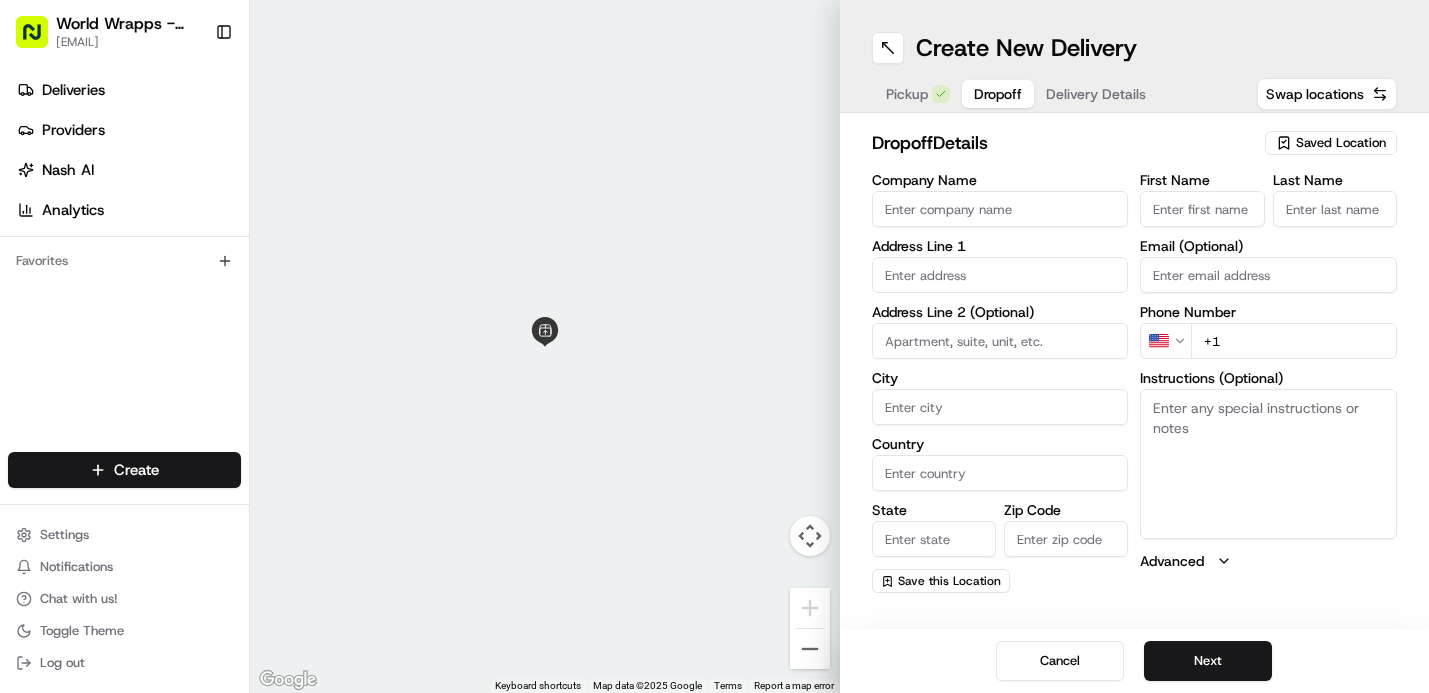 click on "Saved Location" at bounding box center [1341, 143] 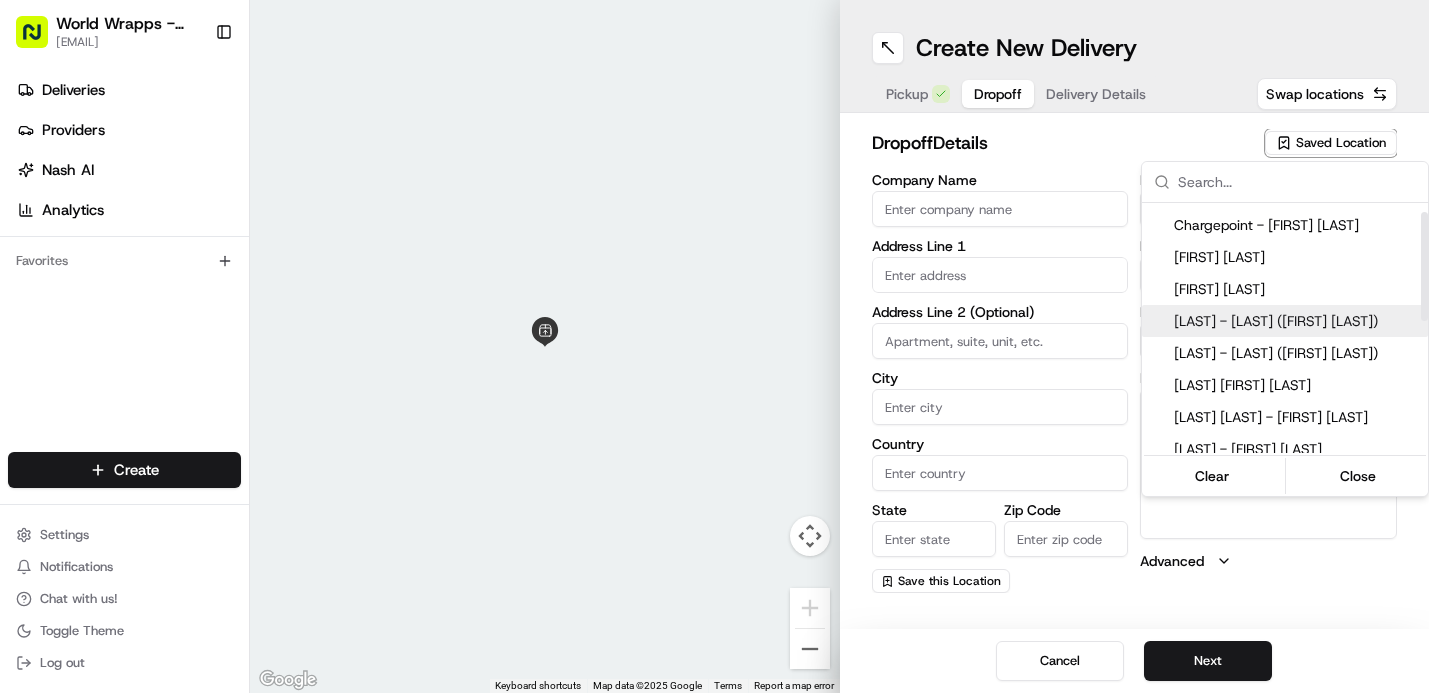 scroll, scrollTop: 19, scrollLeft: 0, axis: vertical 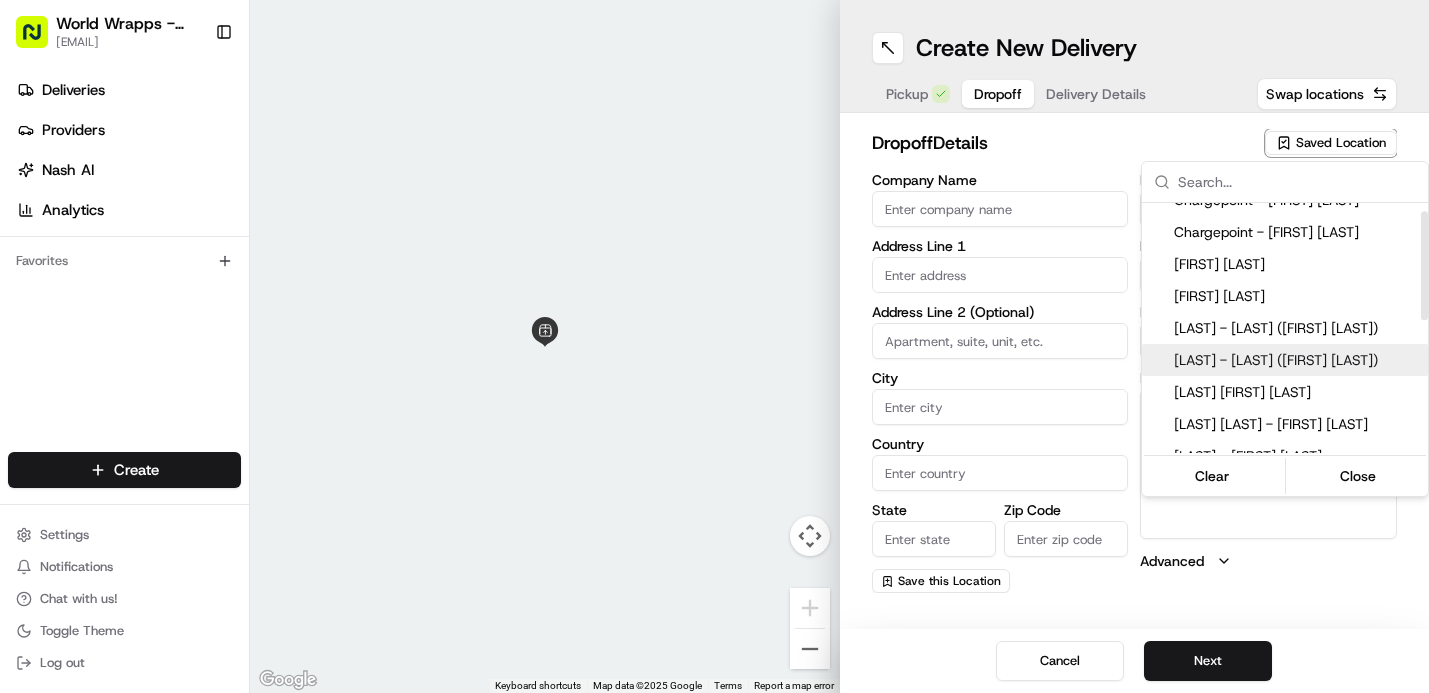 click on "[LAST] - [LAST] ([FIRST] [LAST])" at bounding box center (1297, 360) 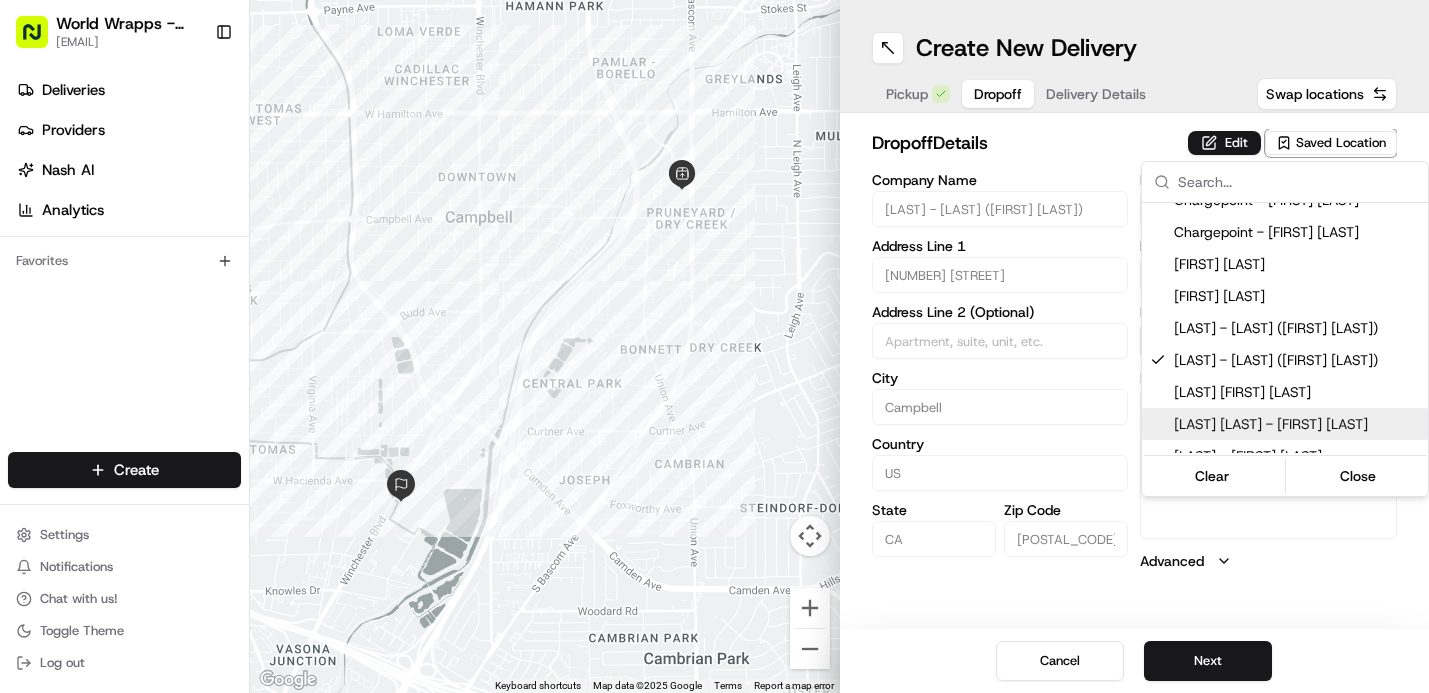 click on "← Move left → Move right ↑ Move up ↓ Move down + Zoom in - Zoom out Home Jump left by 75% End Jump right by 75% Page Up Jump up by 75% Page Down Jump down by 75% Keyboard shortcuts Map Data Map data ©2025 Google Map data ©2025 Google 500 m  Click to toggle between metric and imperial units Terms Report a map error Create New Delivery Pickup Dropoff Delivery Details Swap locations dropoff  Details  Edit Saved Location Company Name [LAST] - [LAST] ([FIRST] [LAST]) Address Line 1 [NUMBER] [STREET] Address Line 2 (Optional) City [CITY] Country [COUNTRY] [STATE]" at bounding box center (714, 346) 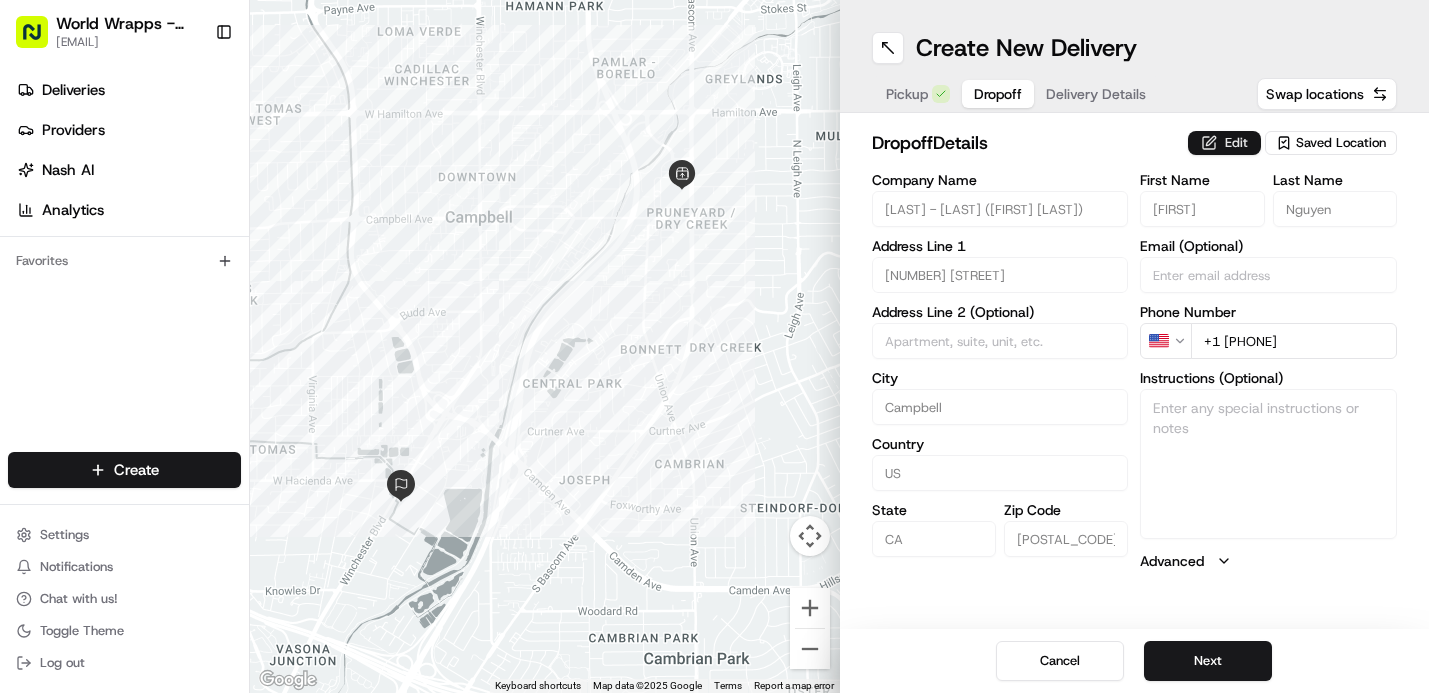 click on "Edit" at bounding box center (1224, 143) 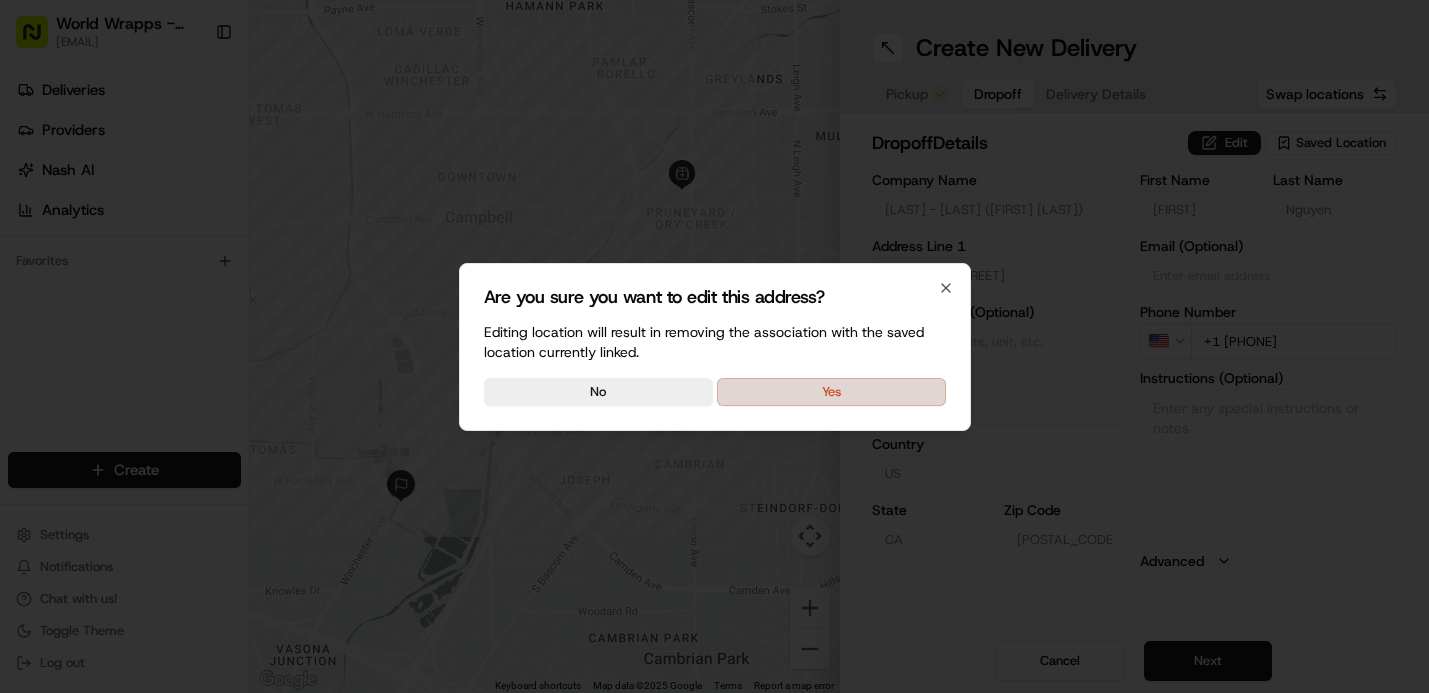 click on "Yes" at bounding box center [831, 392] 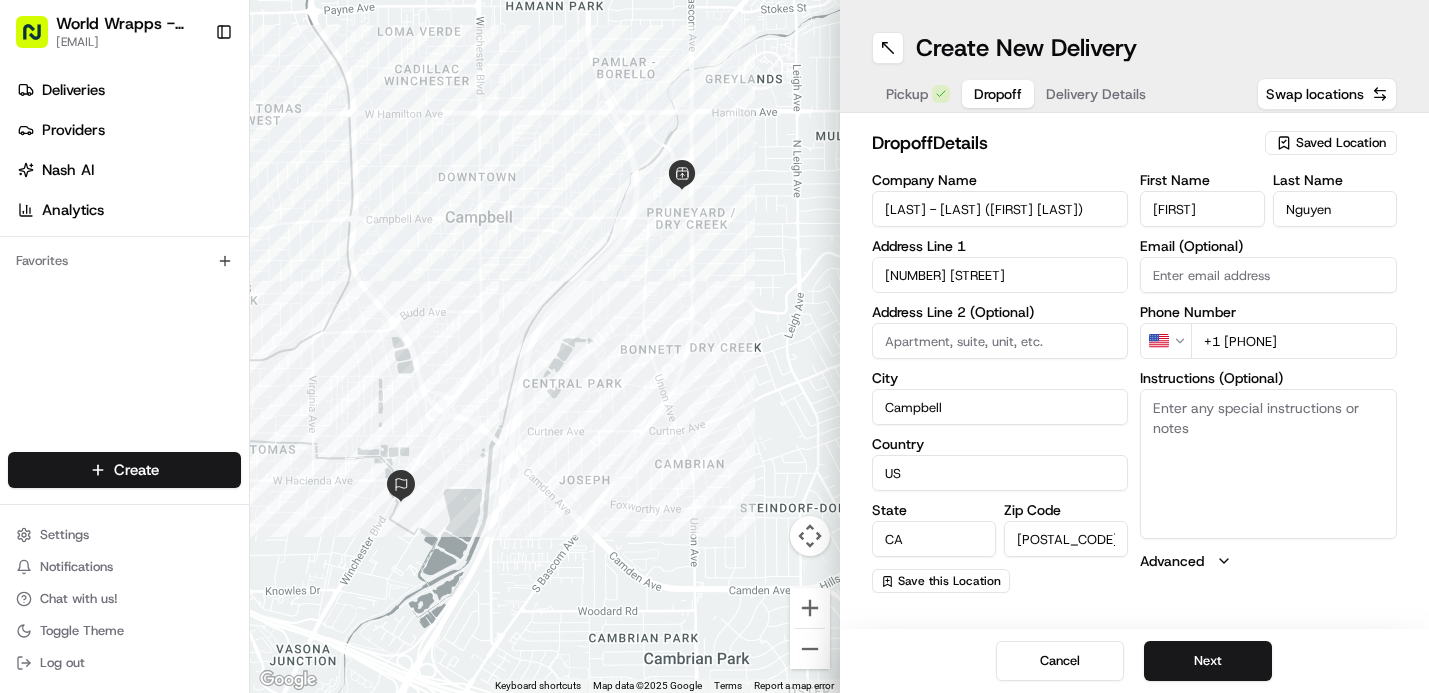 click on "Instructions (Optional)" at bounding box center (1268, 464) 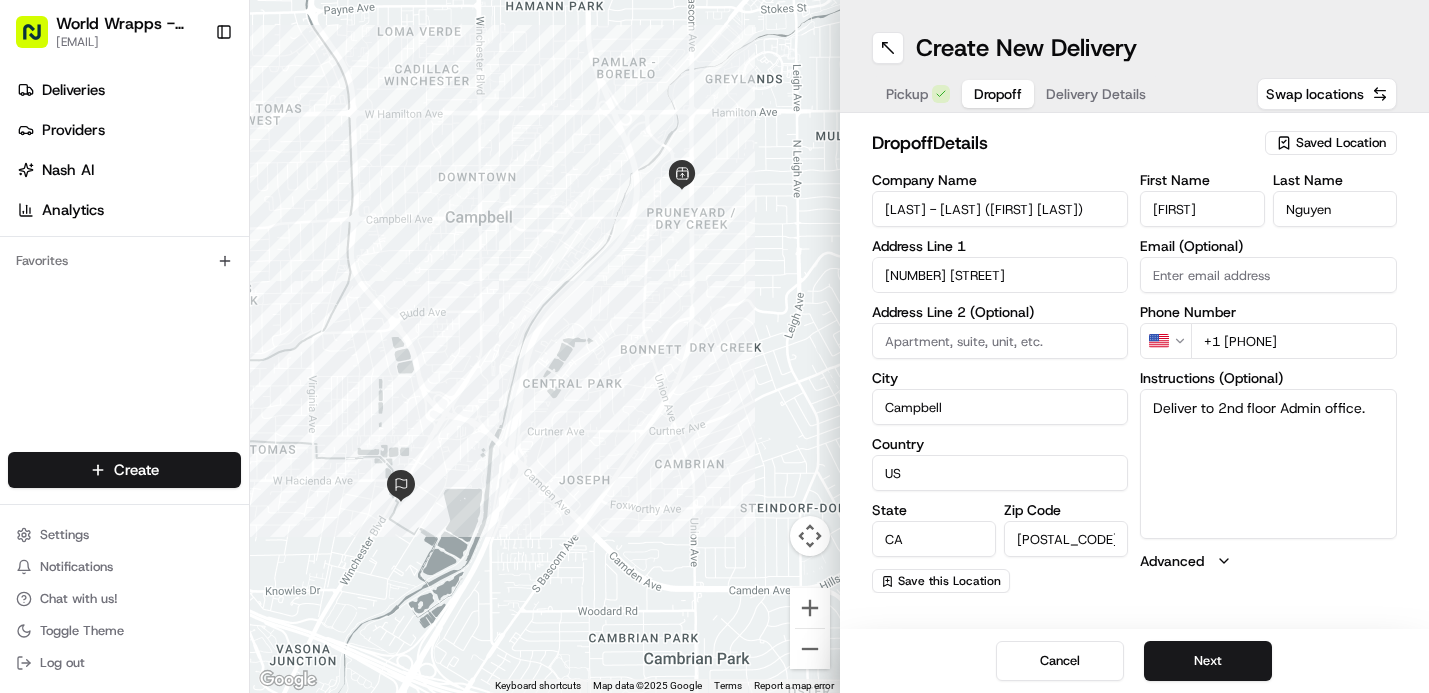 type on "Deliver to 2nd floor Admin office." 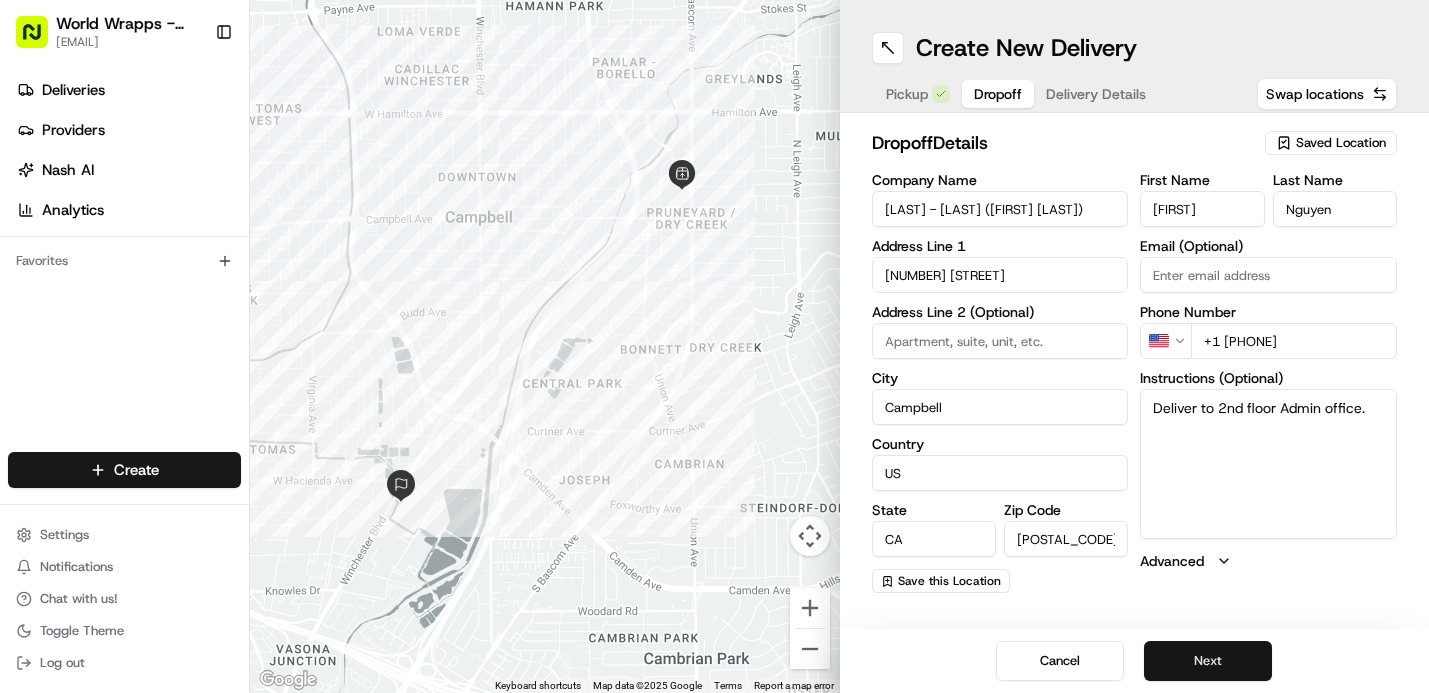click on "Next" at bounding box center [1208, 661] 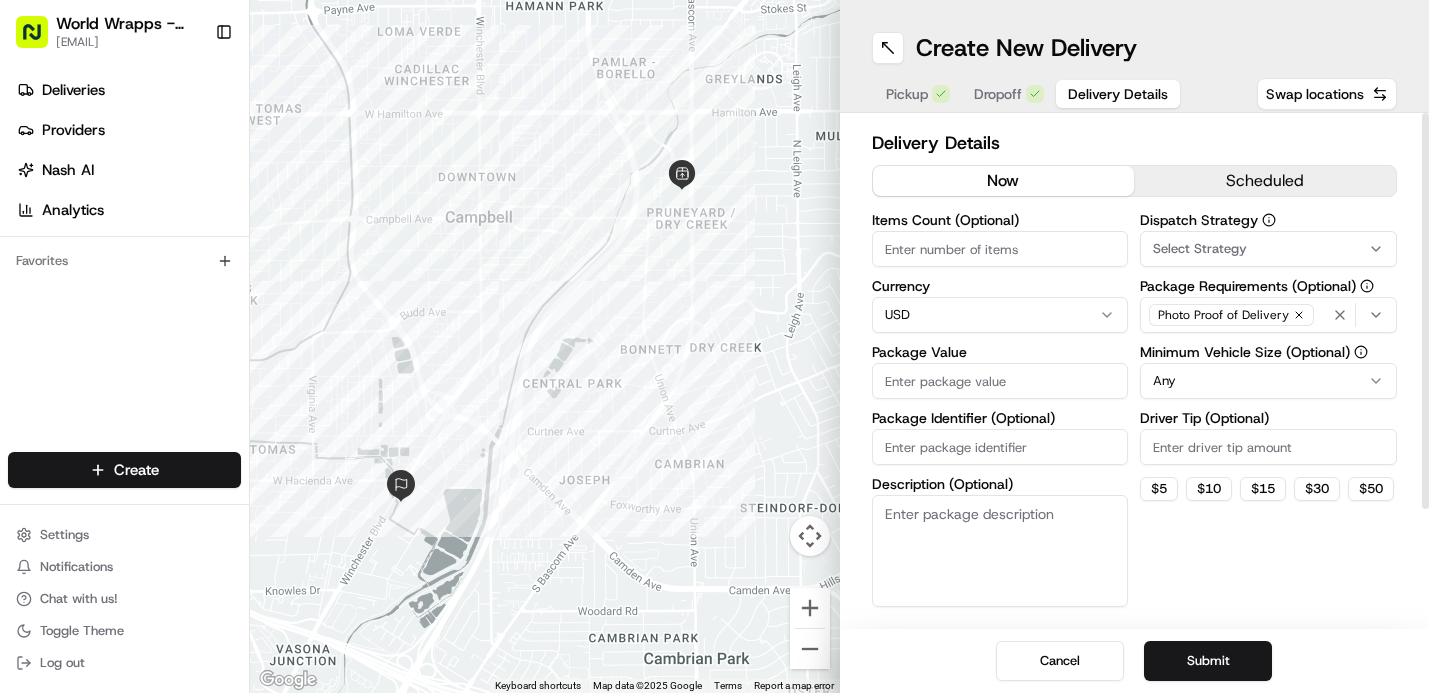 click on "scheduled" at bounding box center (1265, 181) 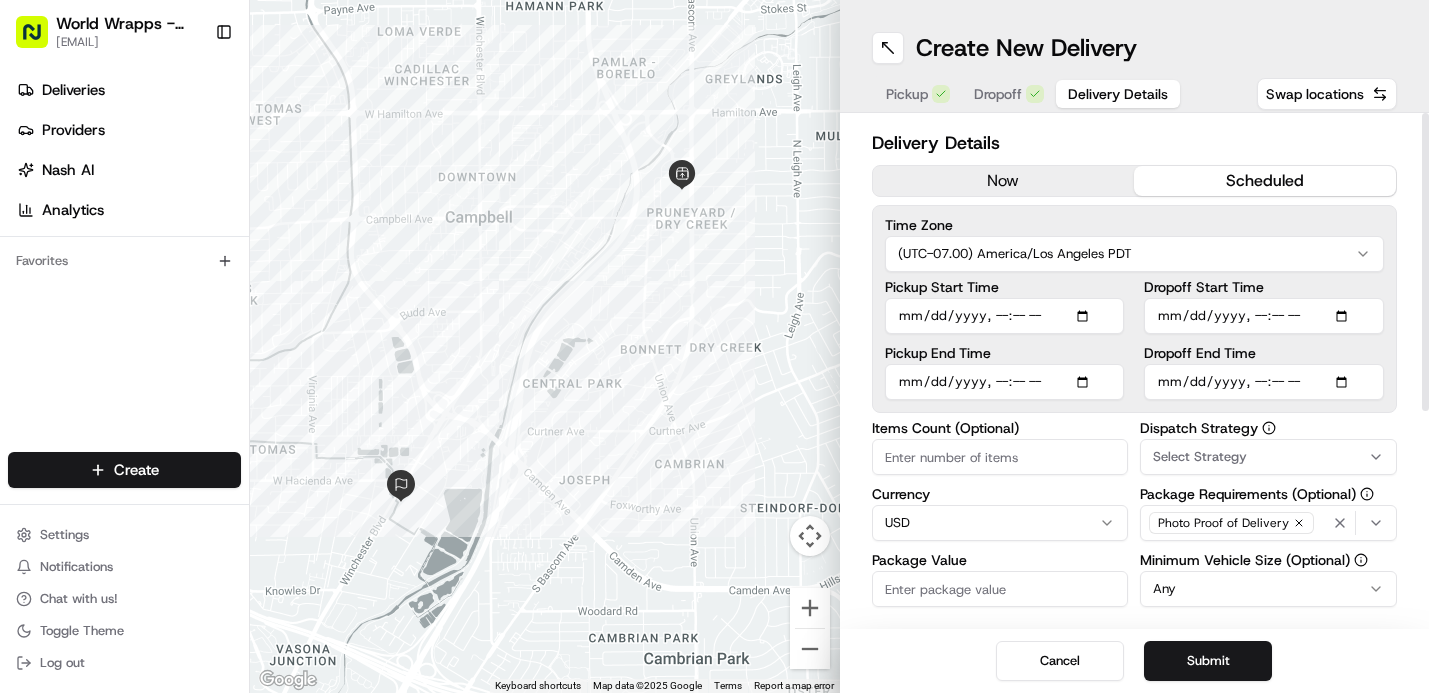 click on "Pickup Start Time" at bounding box center [1005, 316] 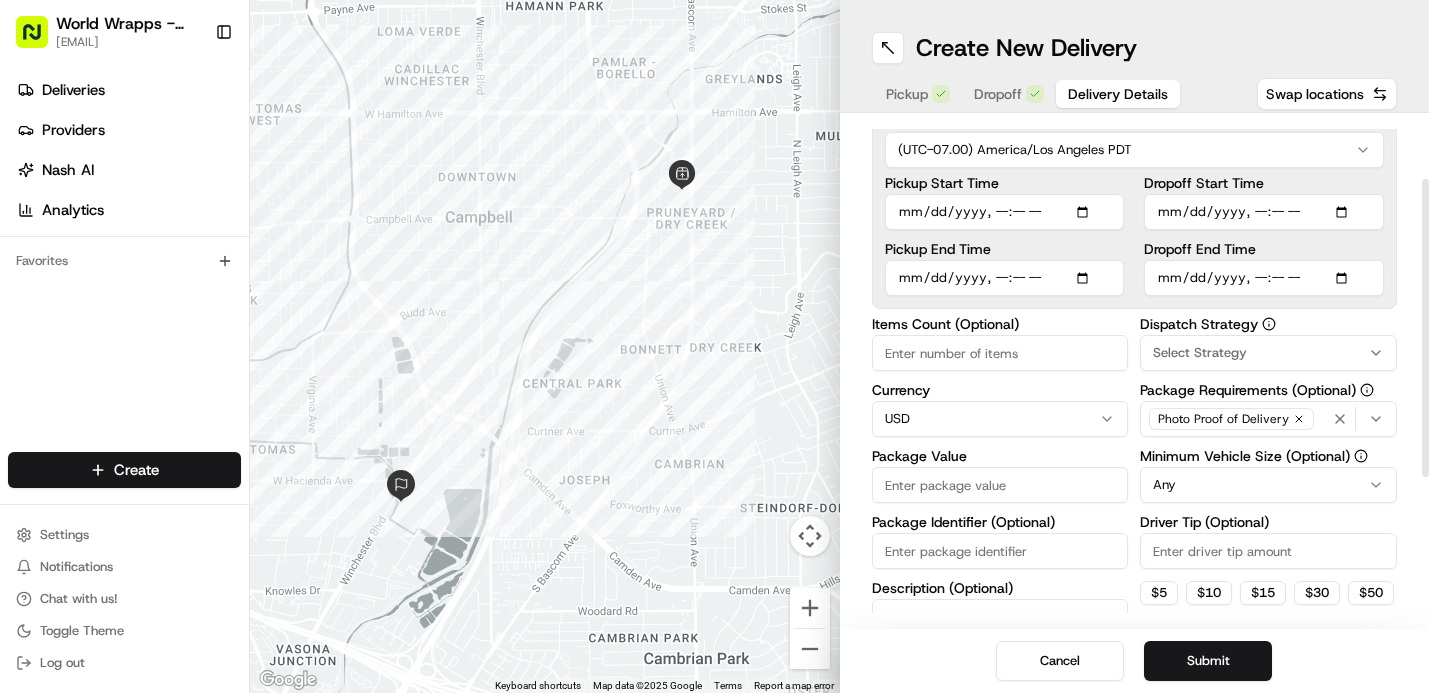 scroll, scrollTop: 107, scrollLeft: 0, axis: vertical 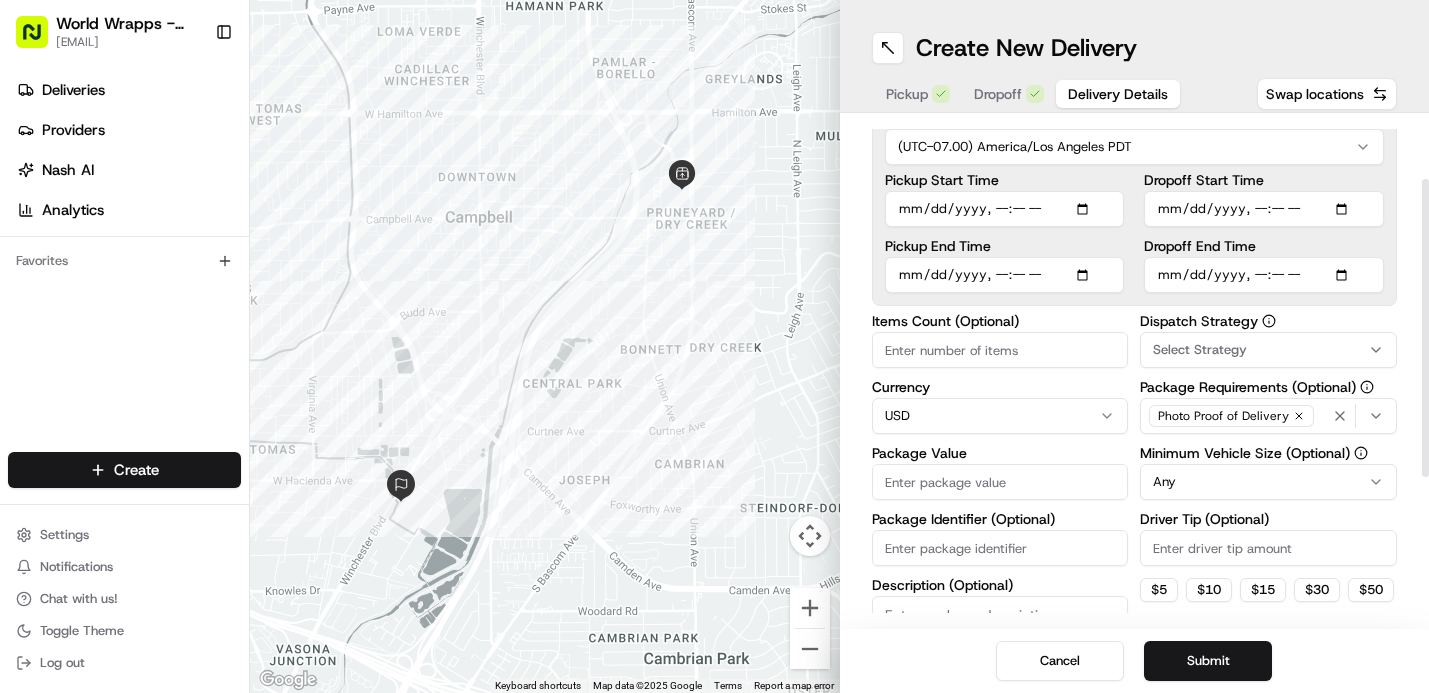 click on "Items Count (Optional)" at bounding box center [1000, 350] 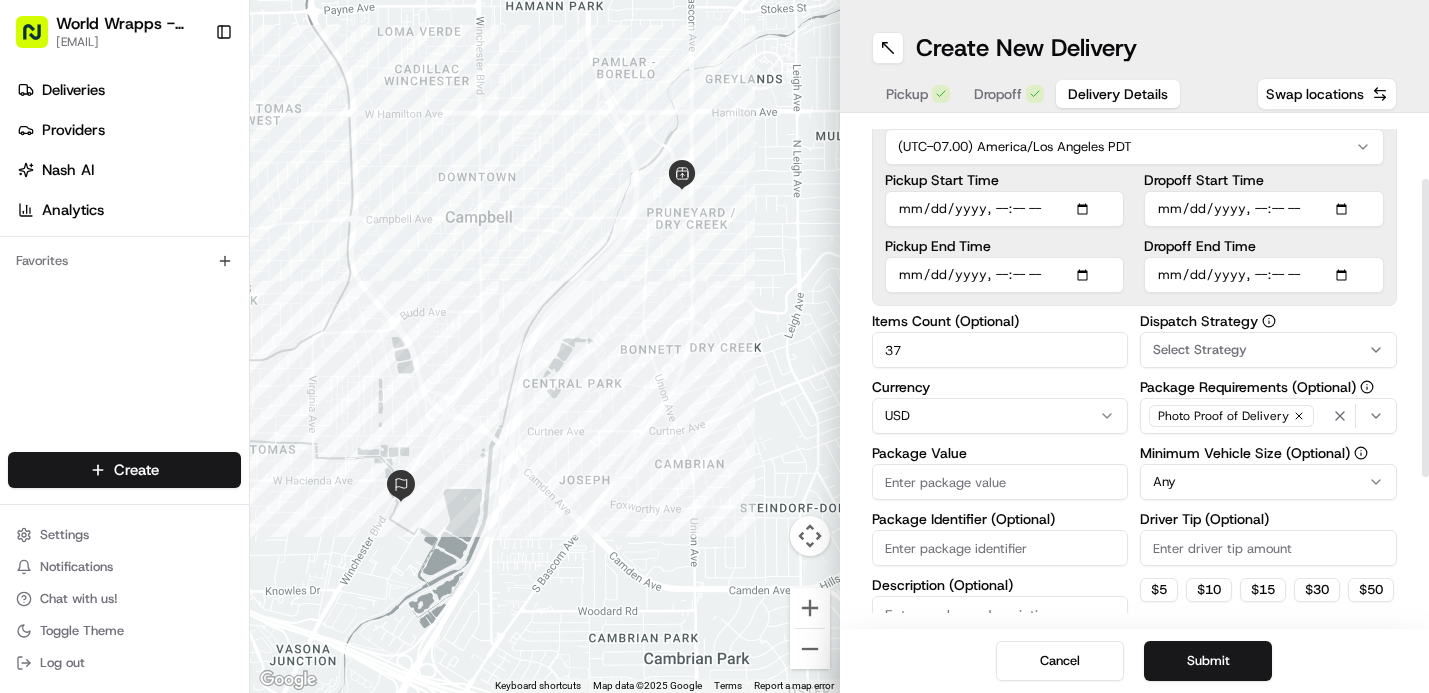 type on "37" 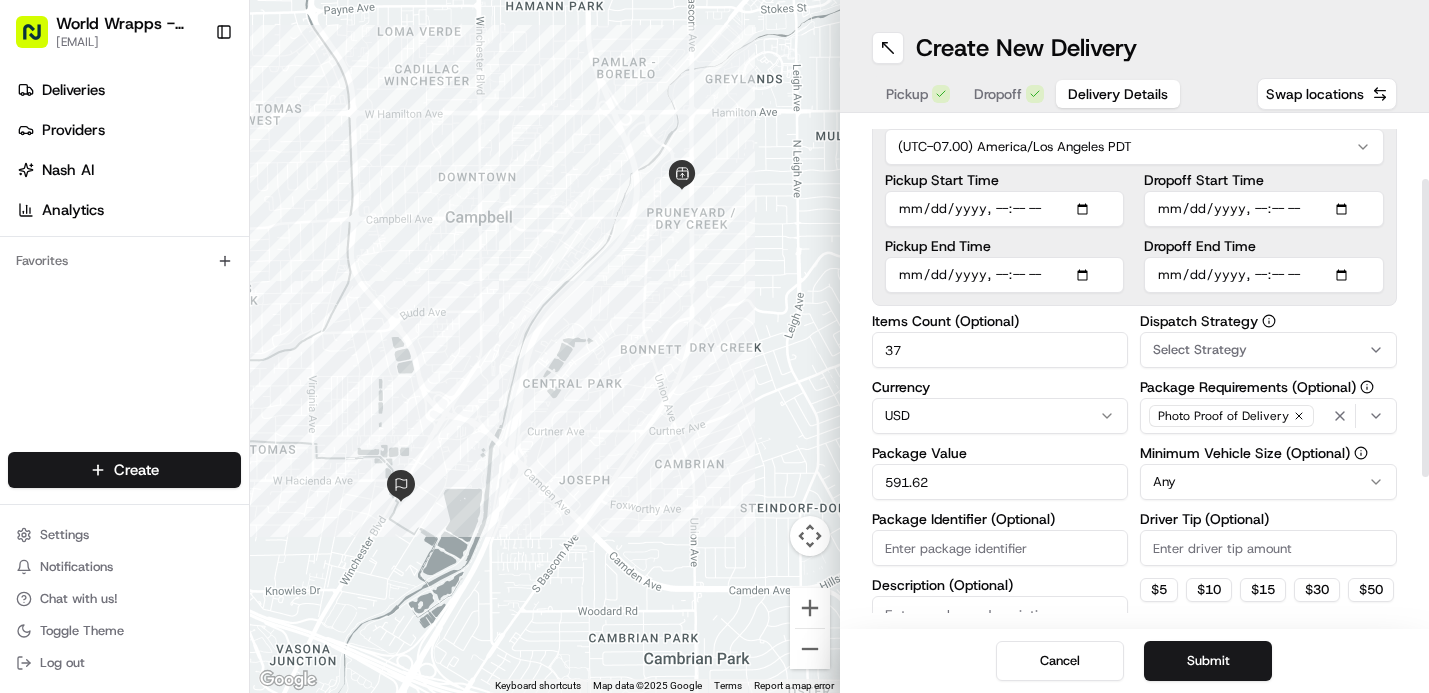 type on "591.62" 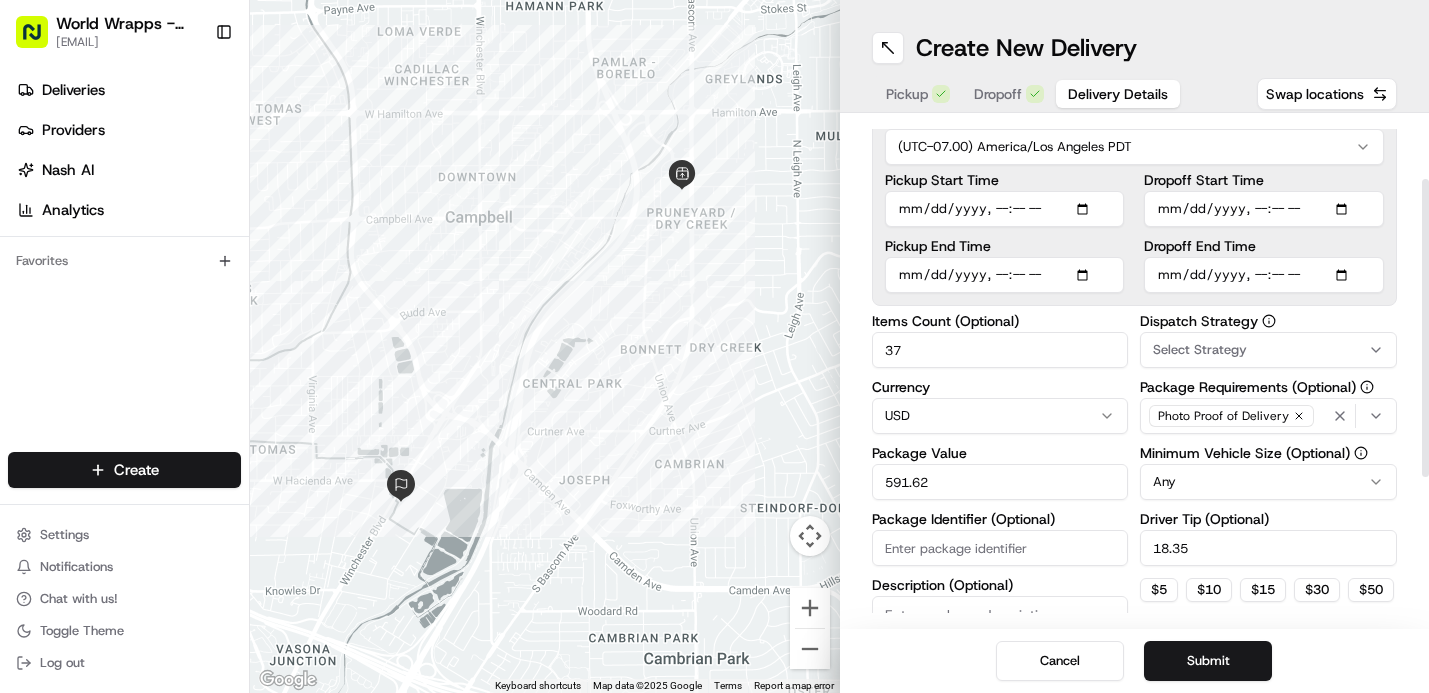 type on "18.35" 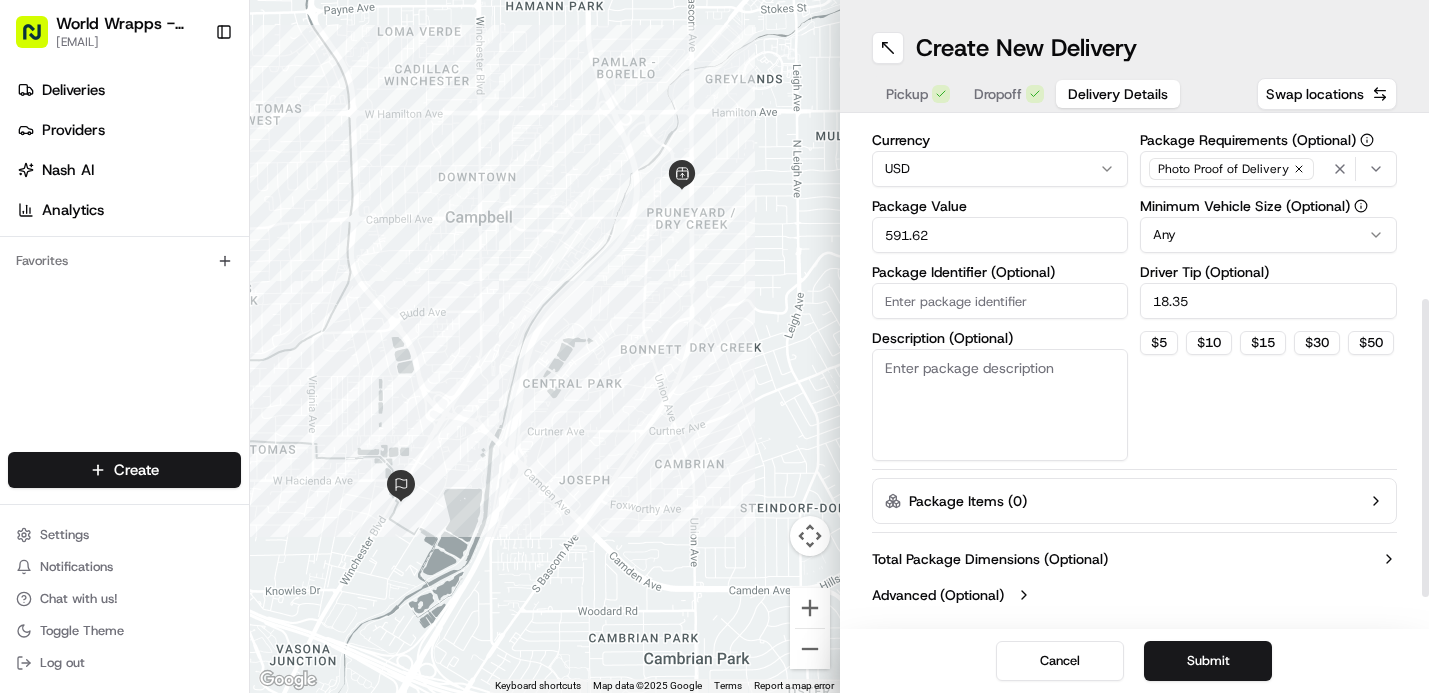 scroll, scrollTop: 0, scrollLeft: 0, axis: both 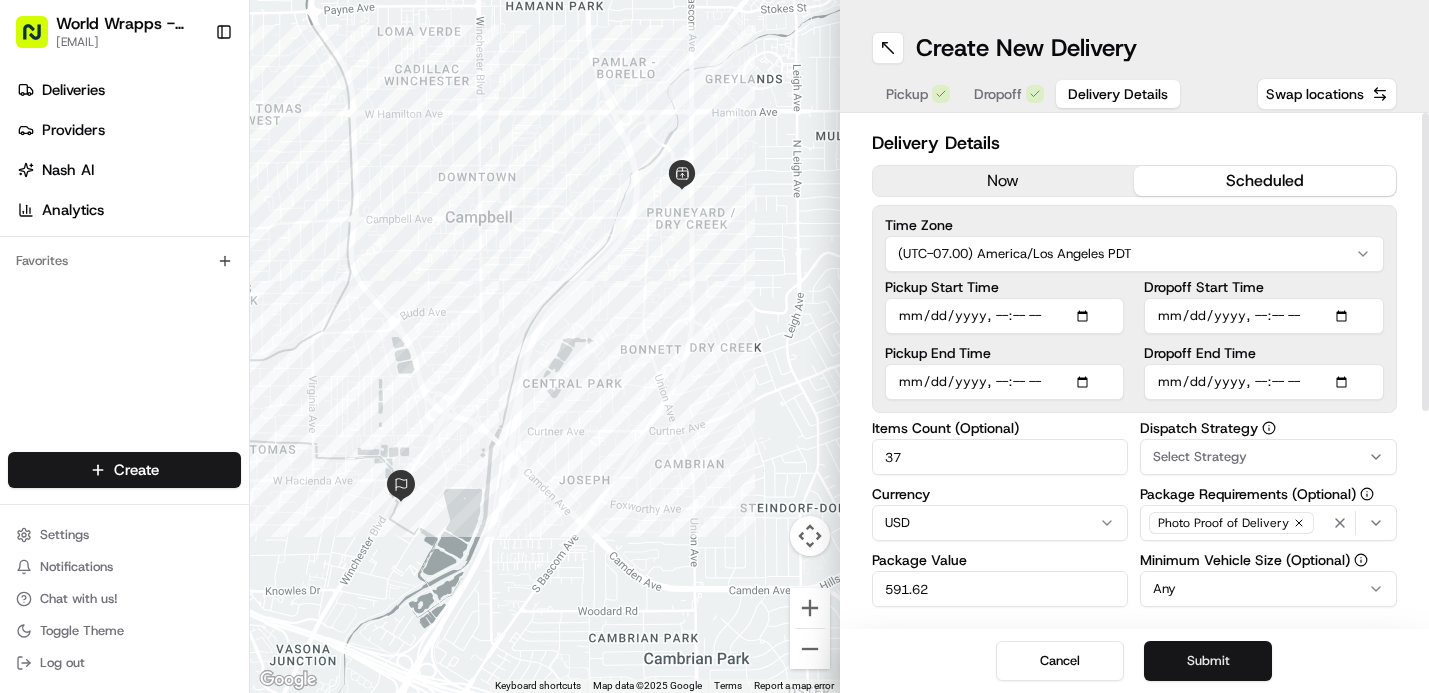 click on "Submit" at bounding box center [1208, 661] 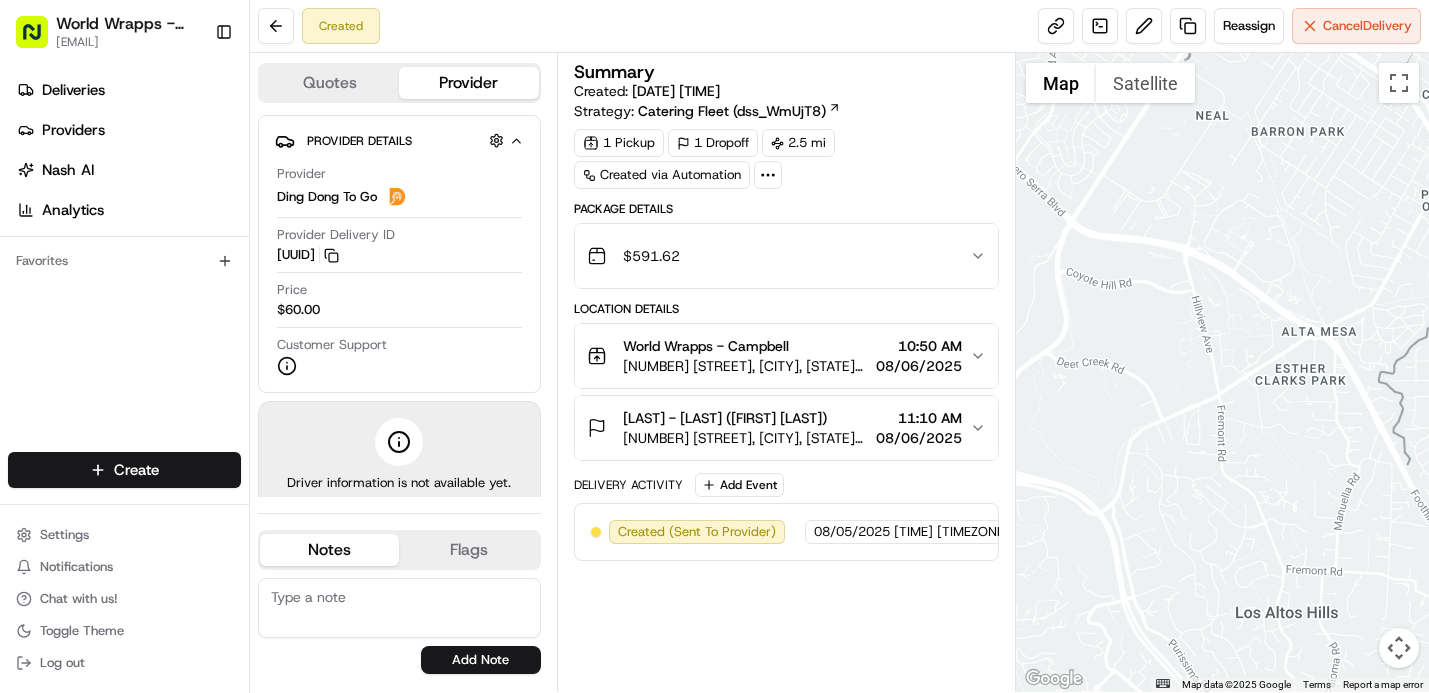 click on "[EMAIL]" at bounding box center (127, 42) 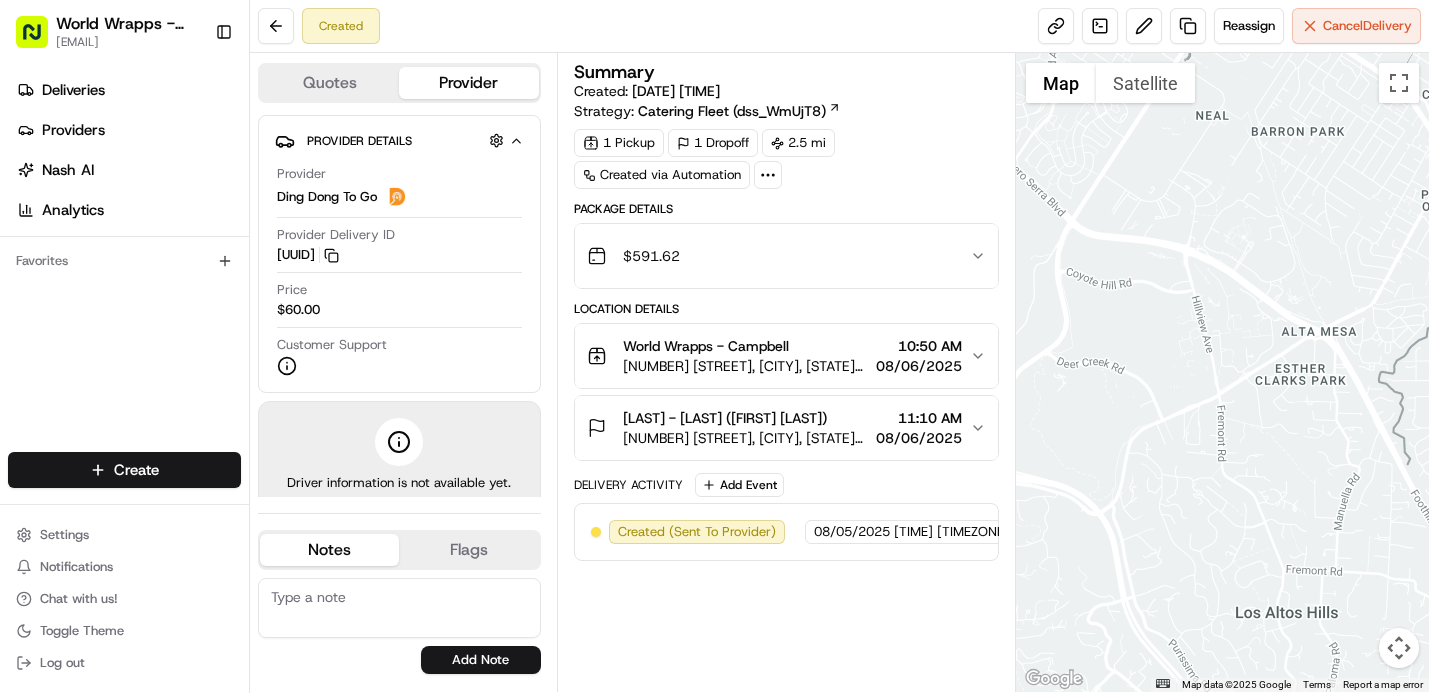 click on "Deliveries Providers Nash AI Analytics" at bounding box center [128, 150] 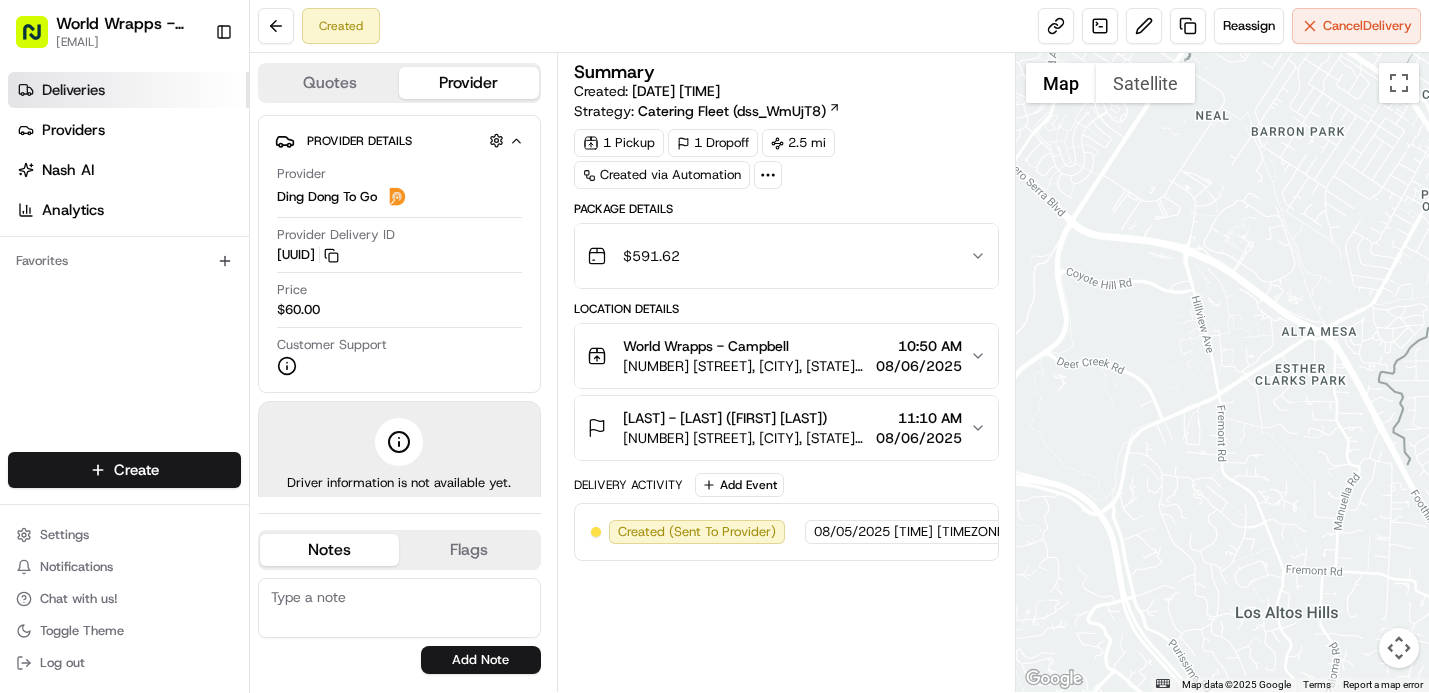 click on "Deliveries" at bounding box center (73, 90) 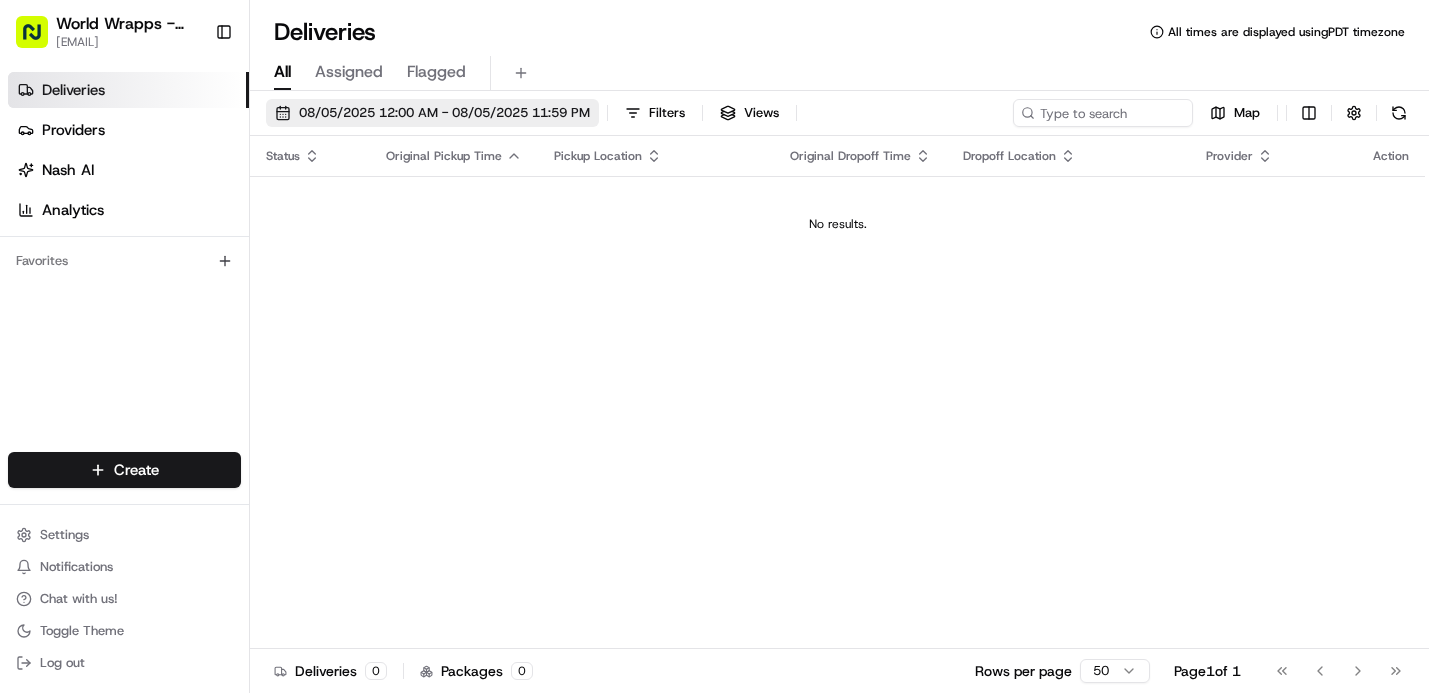 click on "08/05/2025 12:00 AM - 08/05/2025 11:59 PM" at bounding box center [444, 113] 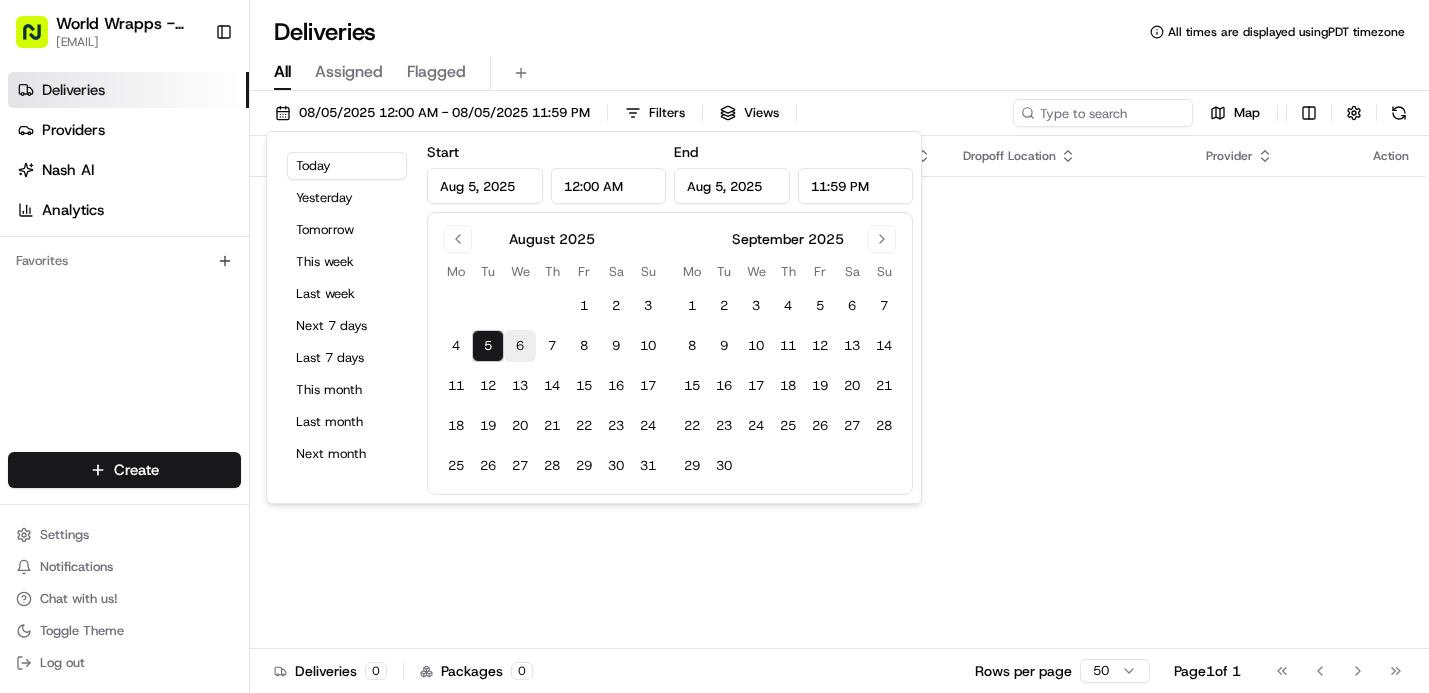 click on "6" at bounding box center [520, 346] 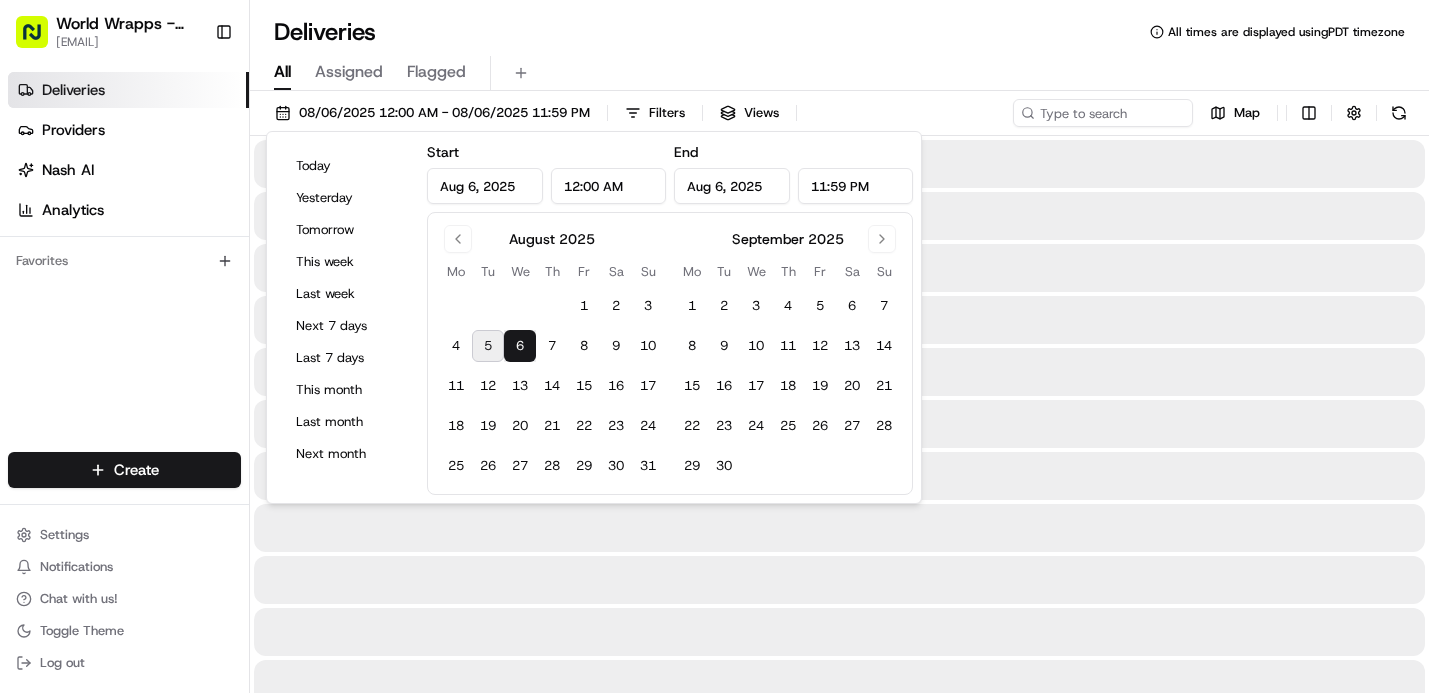 click on "6" at bounding box center [520, 346] 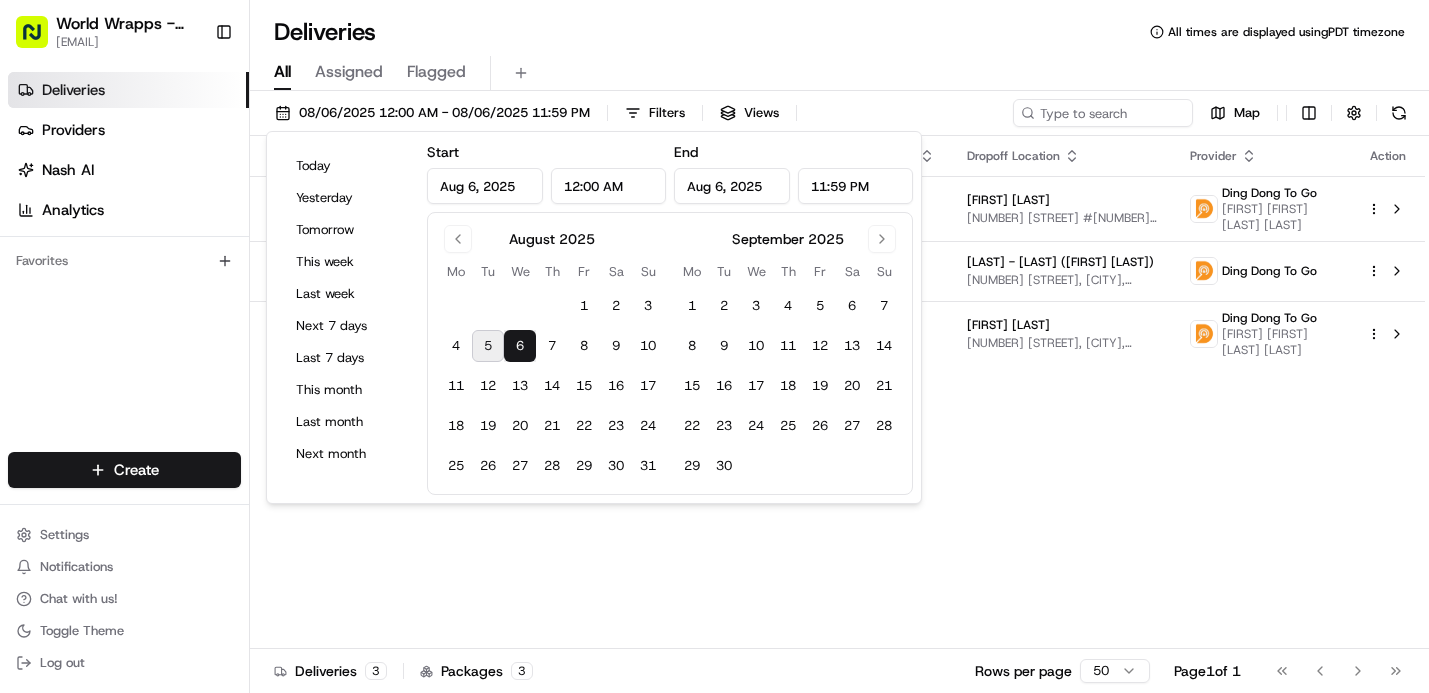 click on "Deliveries All times are displayed using  PDT   timezone" at bounding box center [839, 32] 